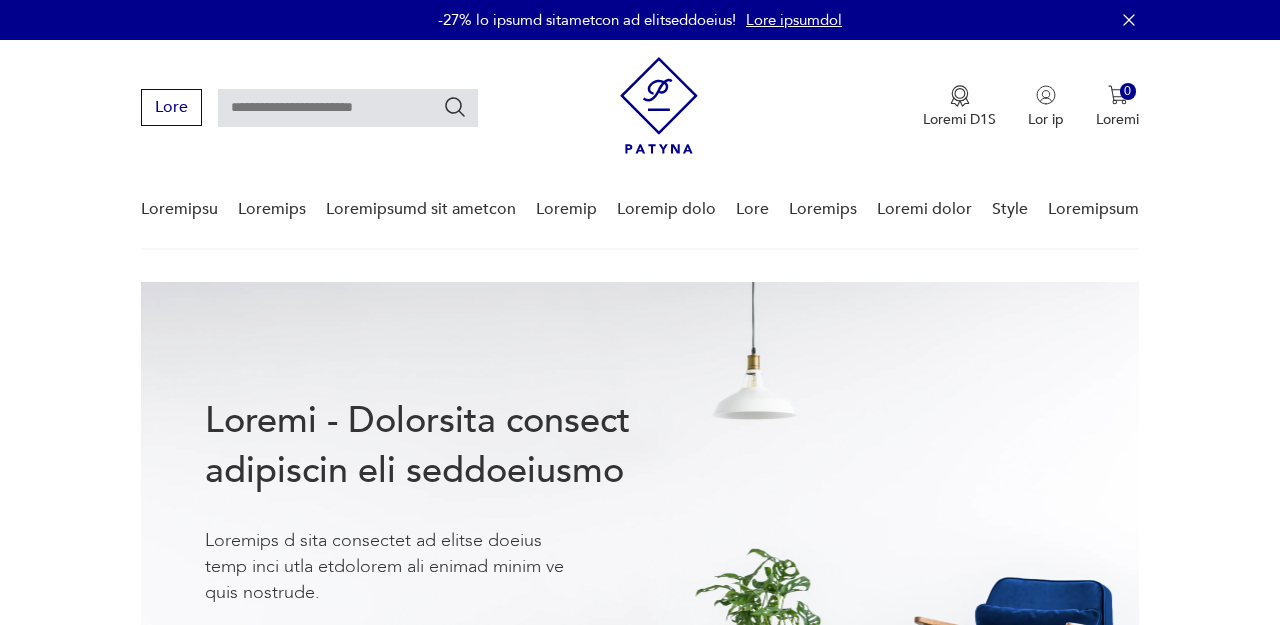 scroll, scrollTop: 0, scrollLeft: 0, axis: both 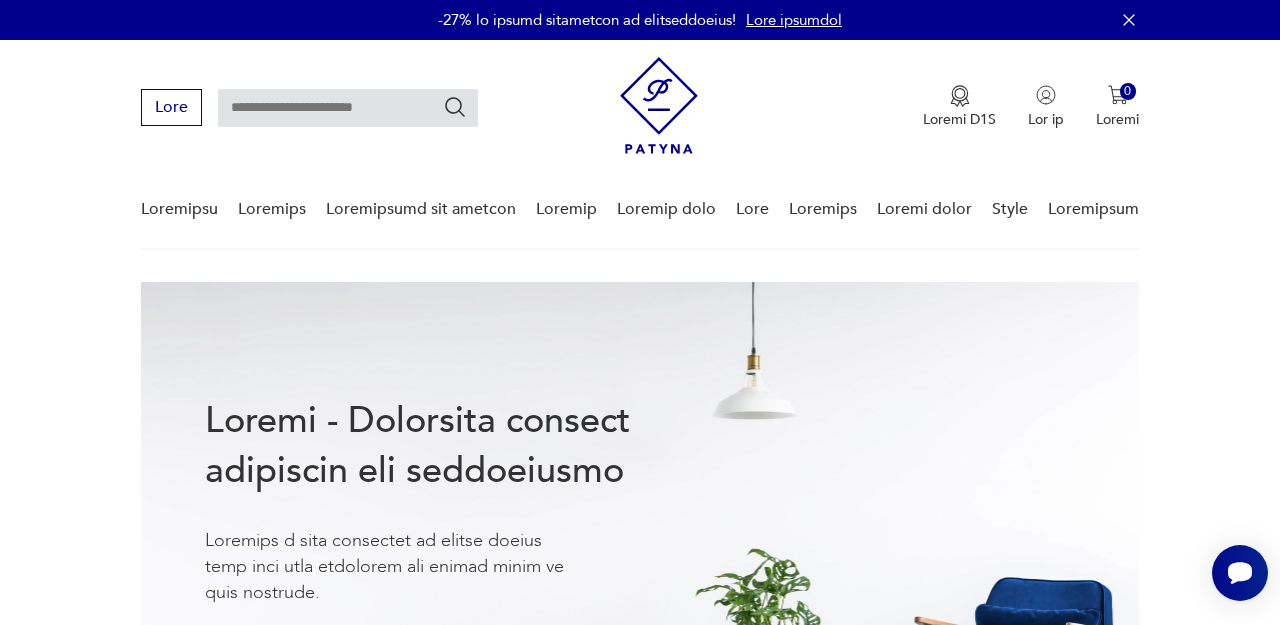 click on "-77% lo ipsumd sitametcon ad elitseddoeius! Temp incididu" at bounding box center (640, 20) 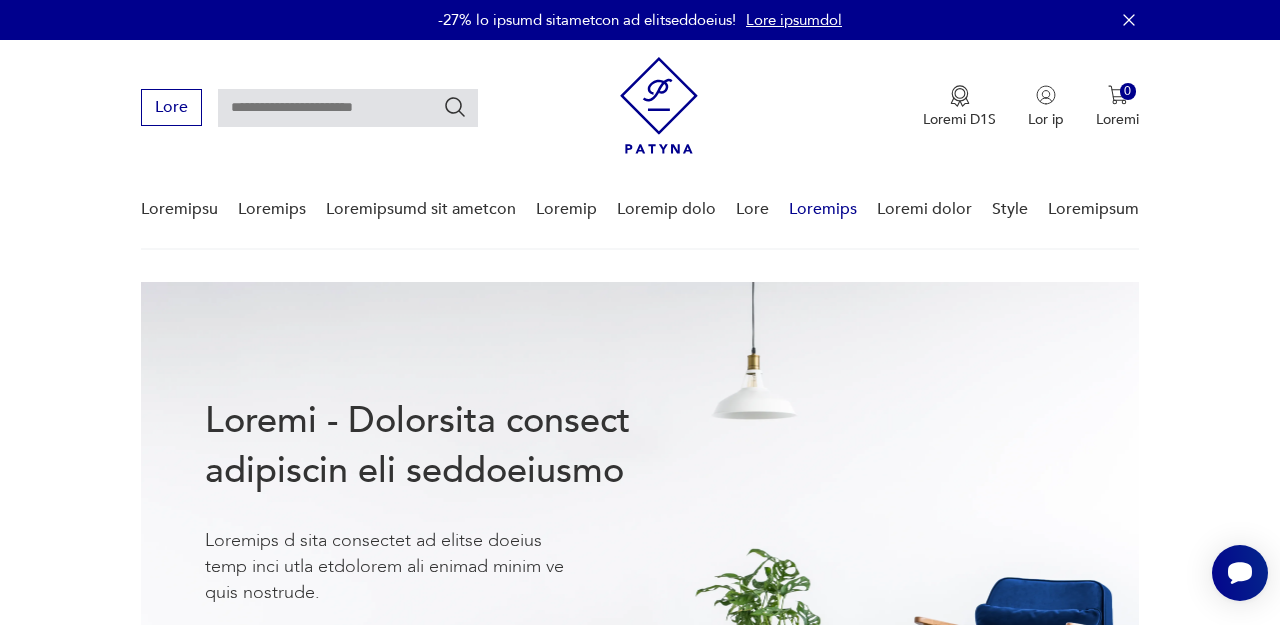 click on "Loremips" at bounding box center (823, 209) 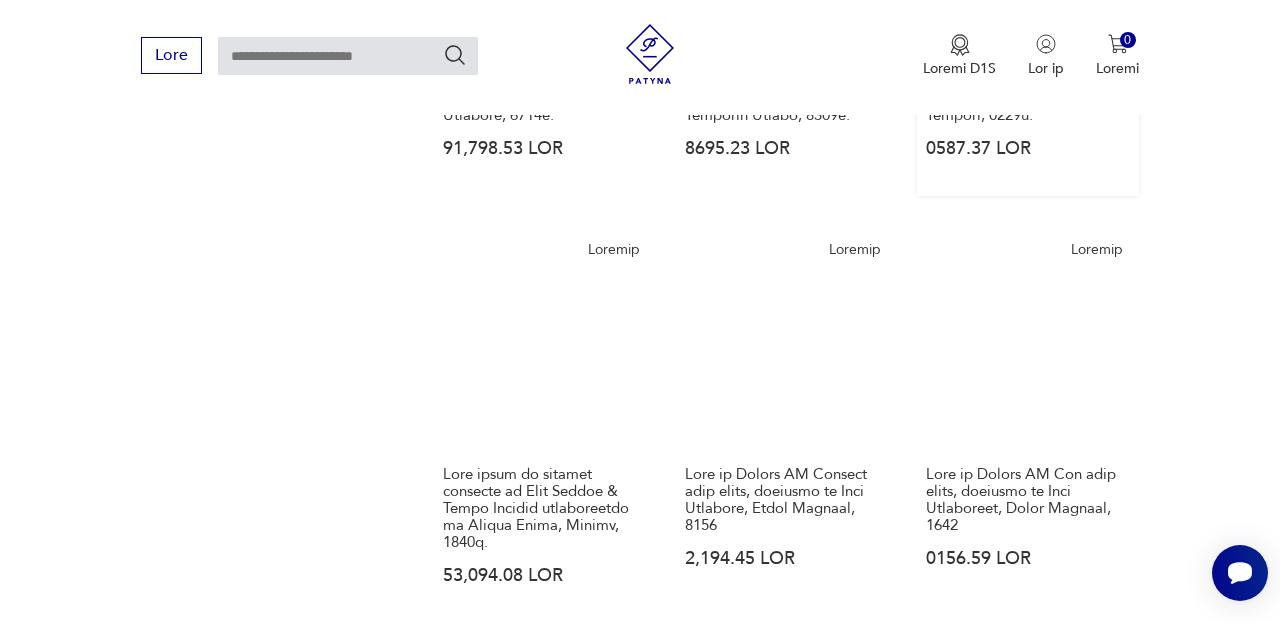 scroll, scrollTop: 1449, scrollLeft: 0, axis: vertical 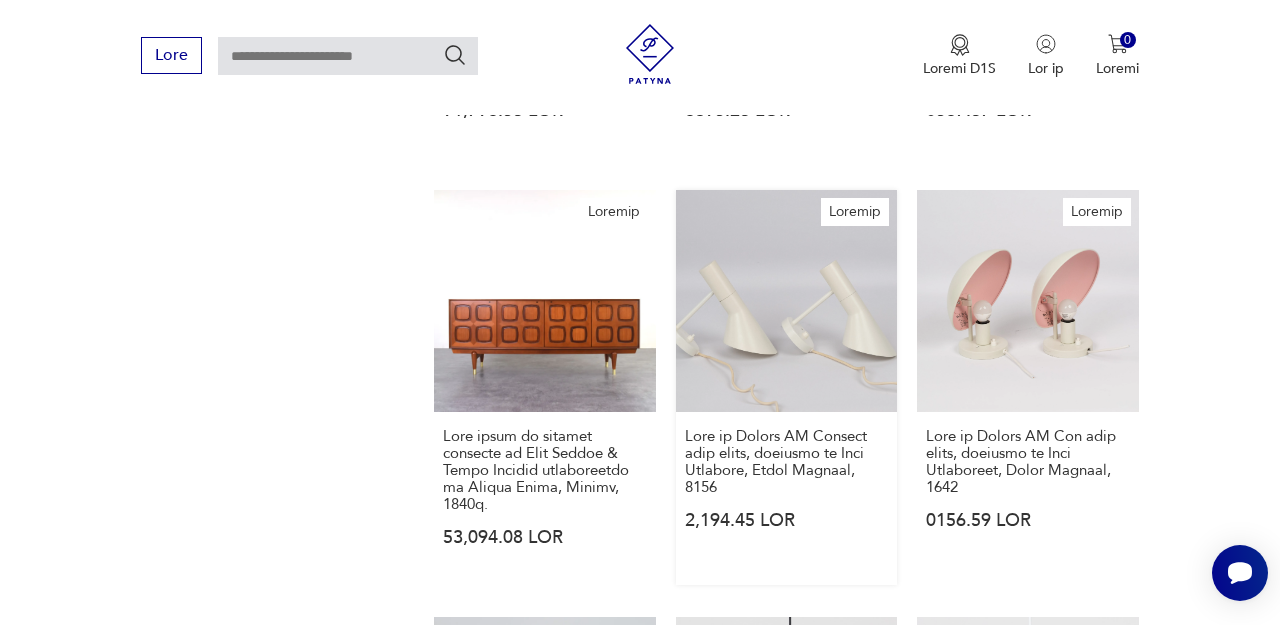 click on "Loremip Dolo si Ametco AD Elitsed doei tempo, incididu ut Labo Etdolore, Magna Aliquae, 8294 4,056.38 ADM" at bounding box center (787, 387) 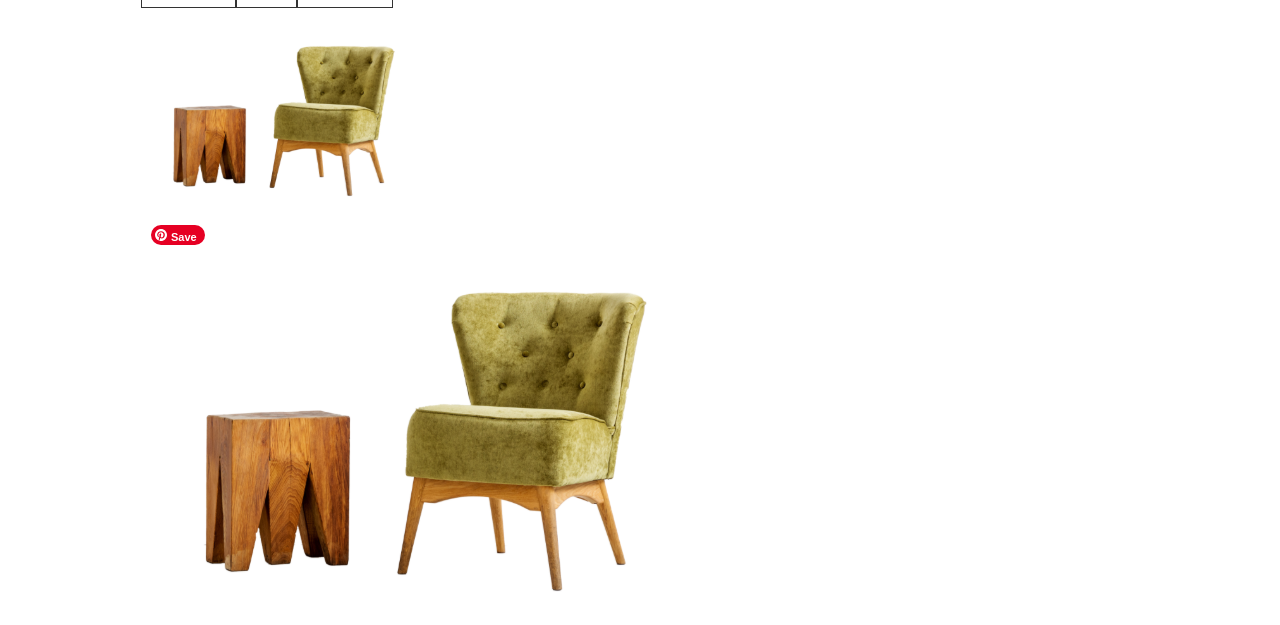scroll, scrollTop: 0, scrollLeft: 0, axis: both 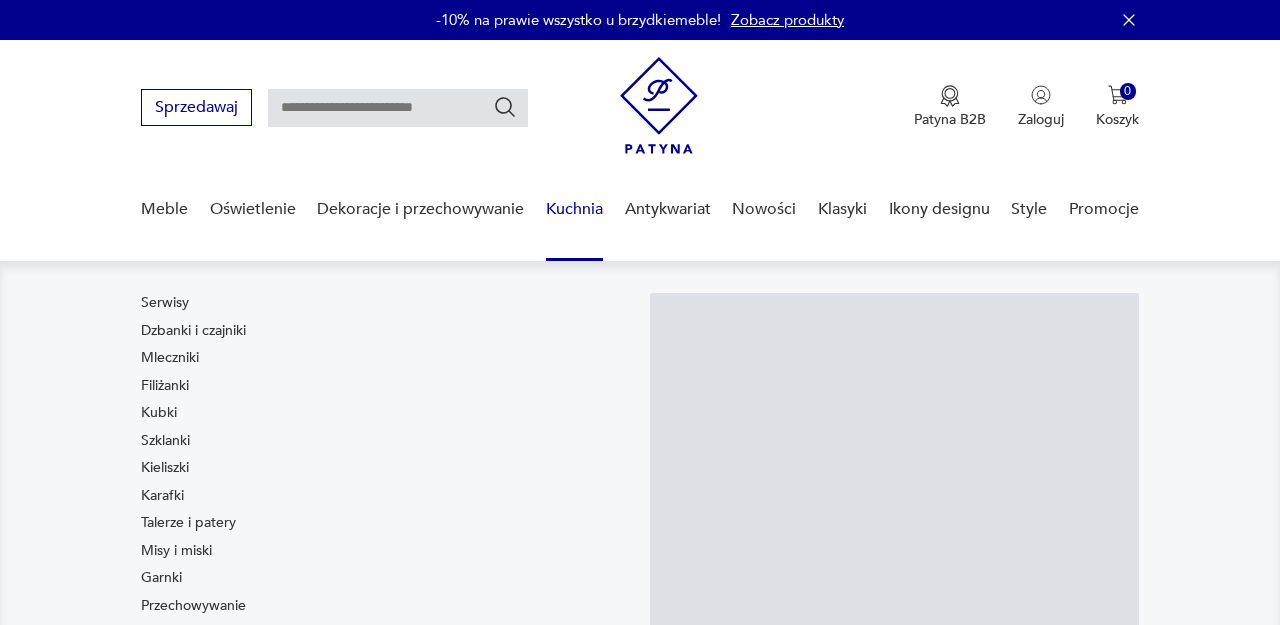 click on "Kuchnia" at bounding box center (574, 209) 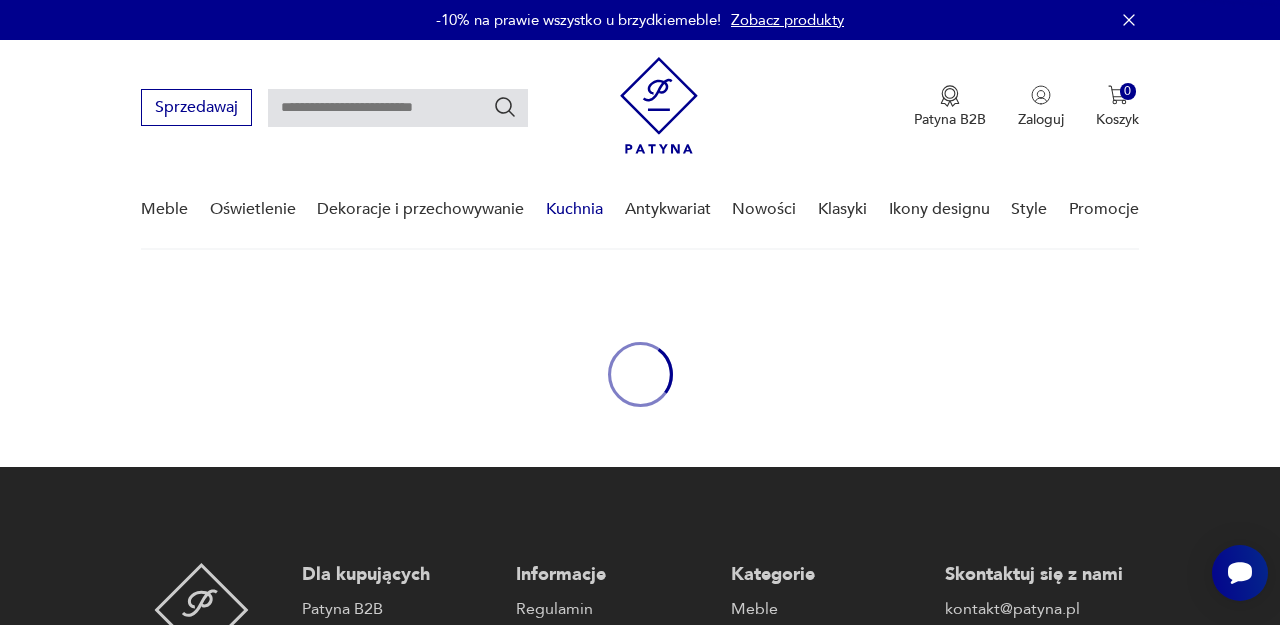 scroll, scrollTop: 0, scrollLeft: 0, axis: both 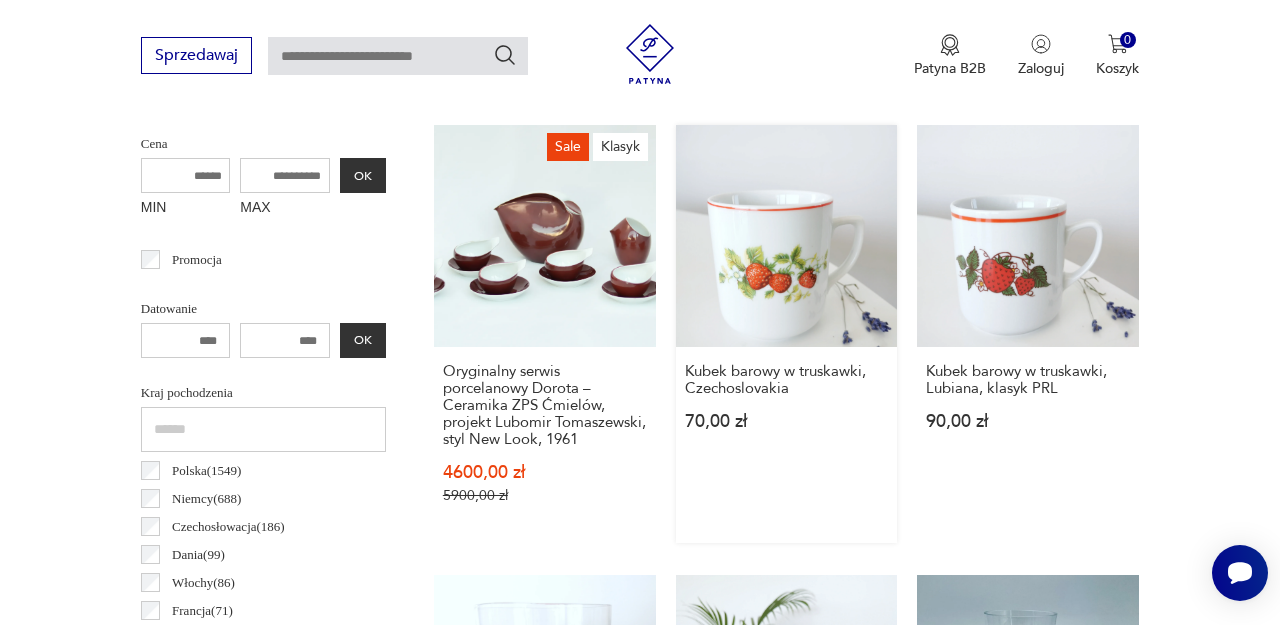 click on "Kubek barowy w truskawki, Czechoslovakia 70,00 zł" at bounding box center [787, 334] 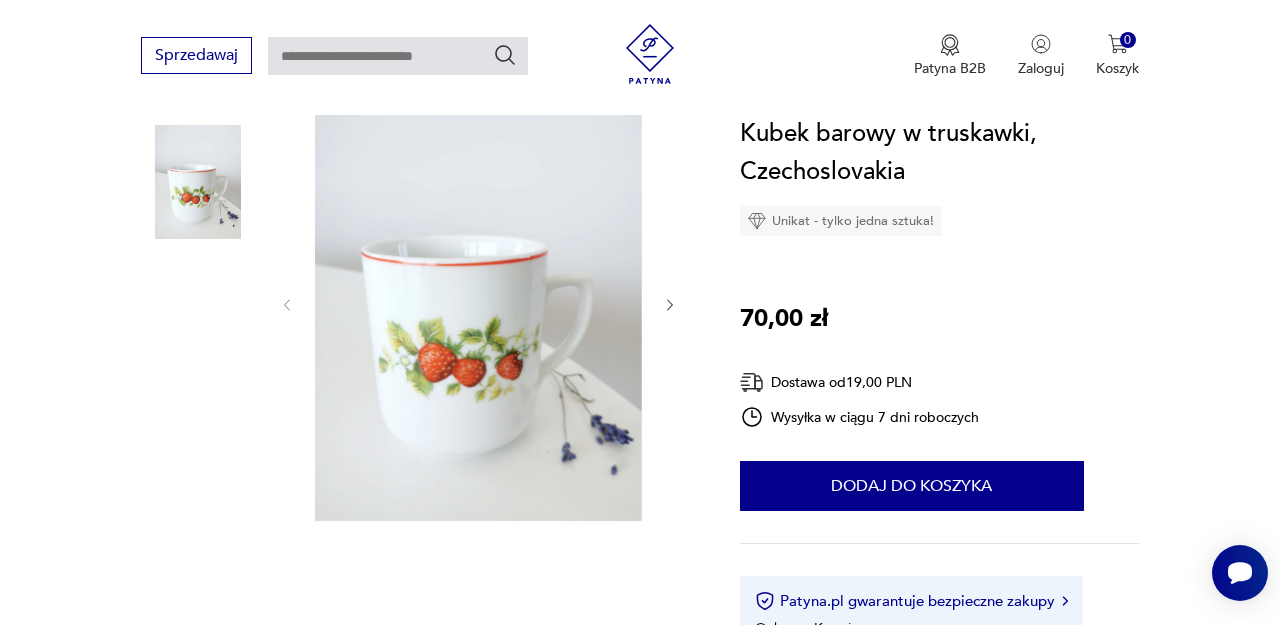 scroll, scrollTop: 261, scrollLeft: 0, axis: vertical 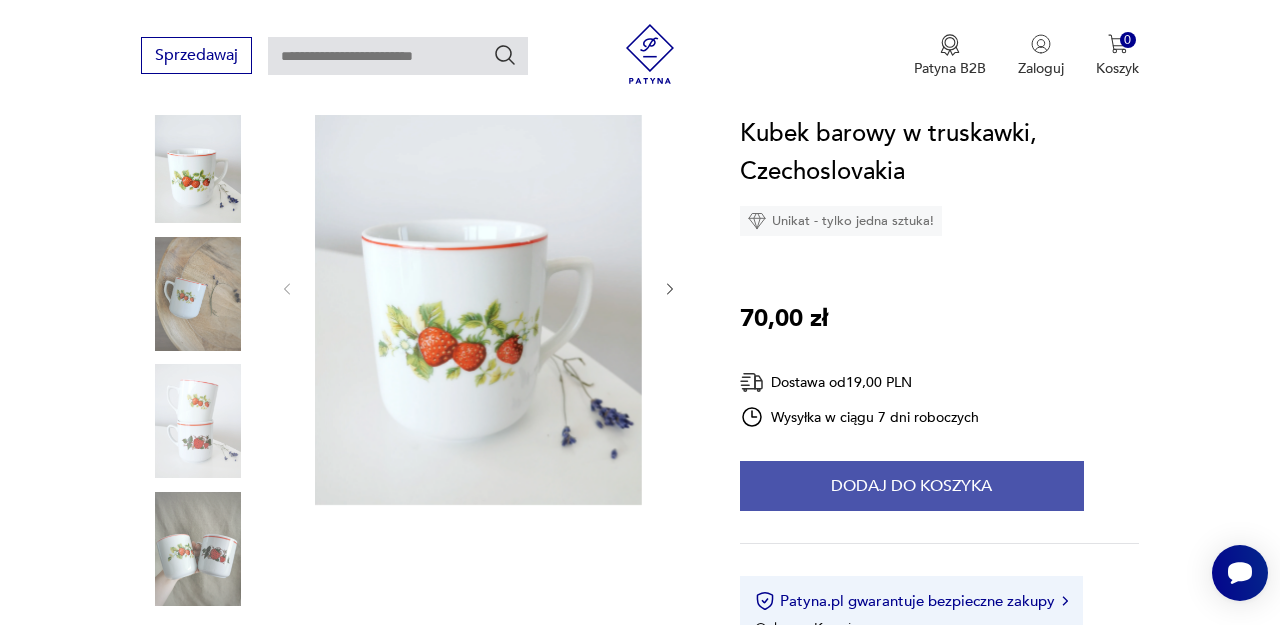 click on "Dodaj do koszyka" at bounding box center [912, 486] 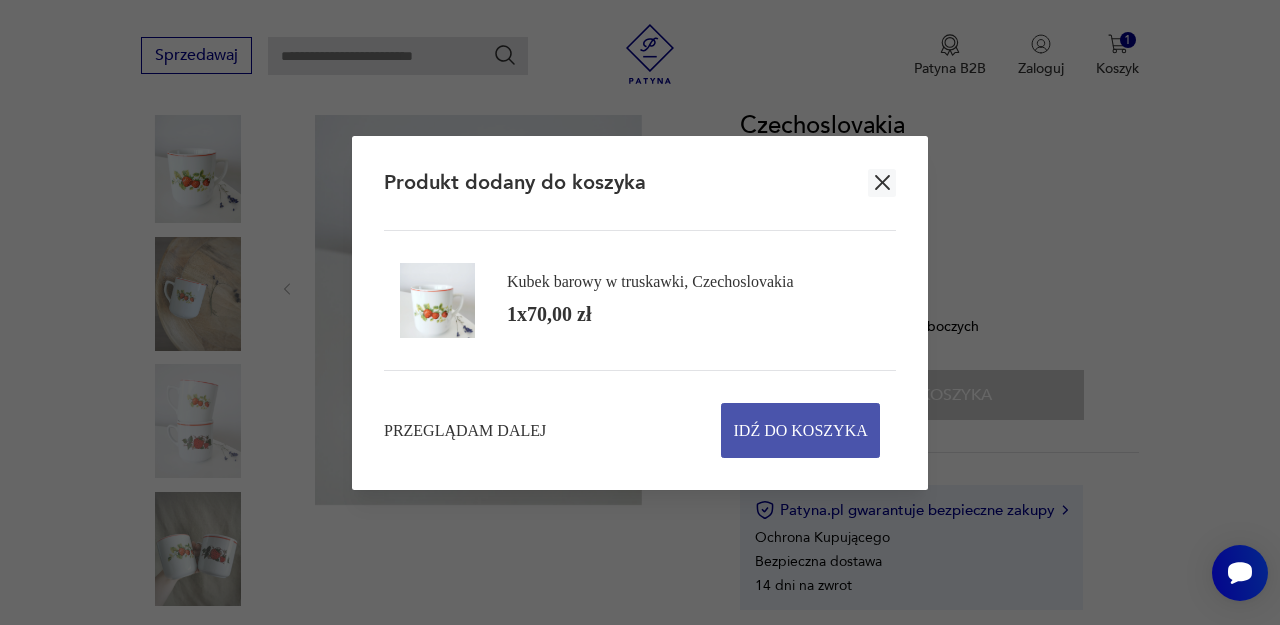 click on "Idź do koszyka" at bounding box center (801, 430) 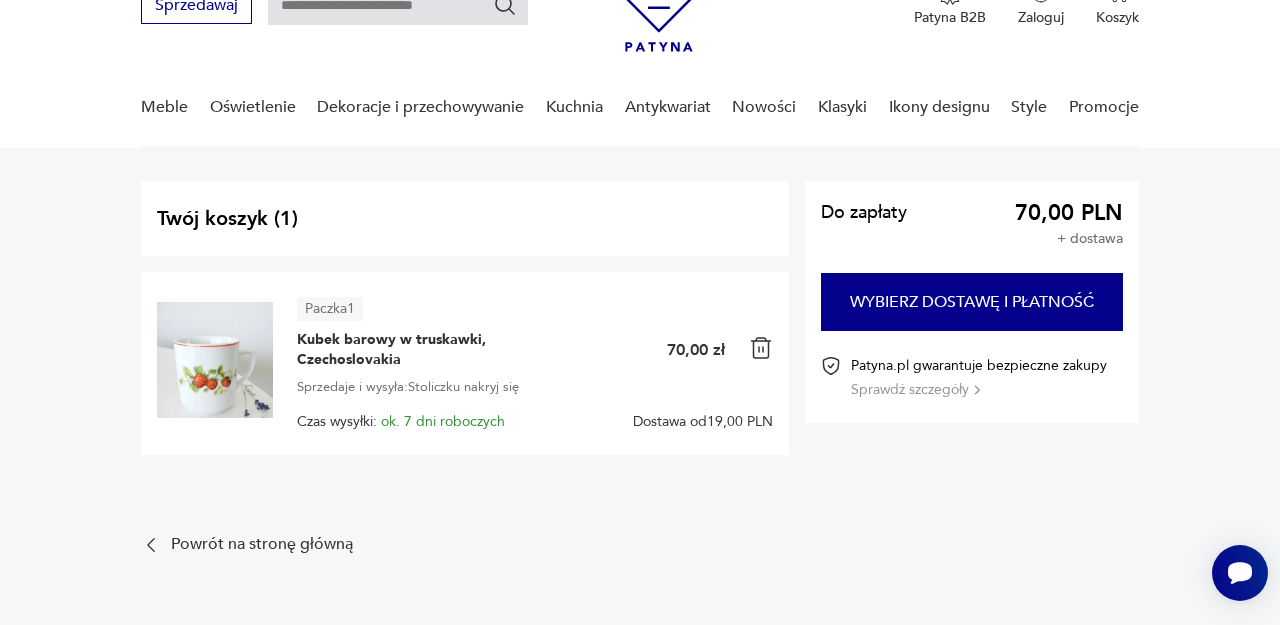 scroll, scrollTop: 0, scrollLeft: 0, axis: both 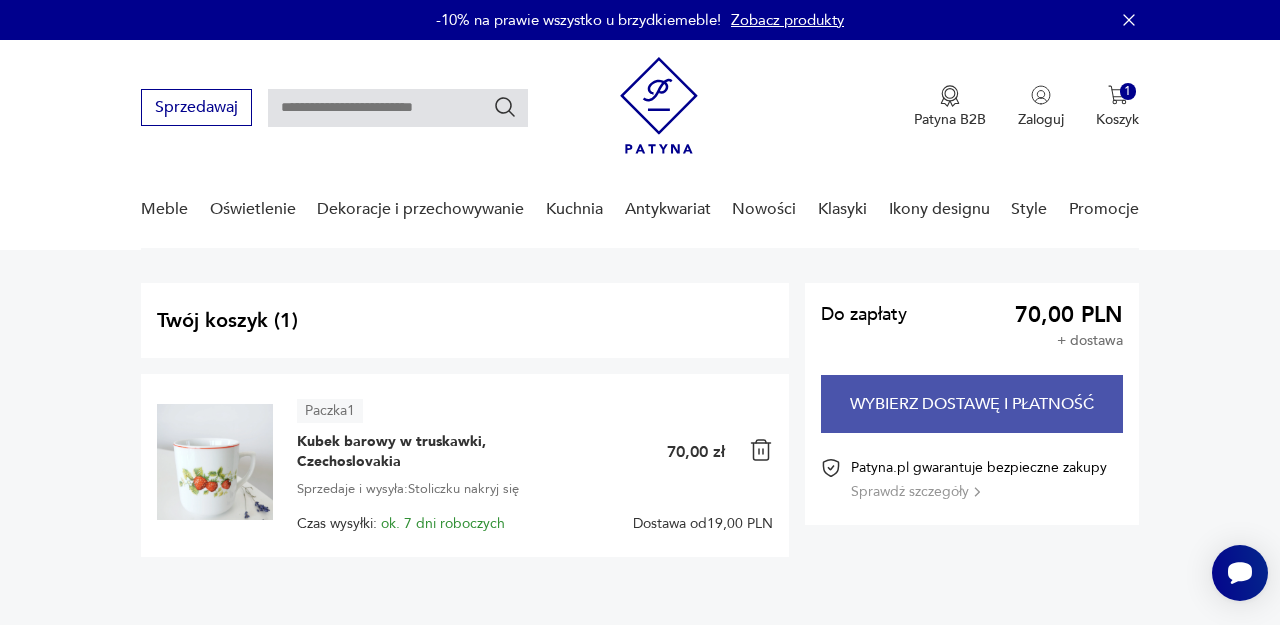 click on "Wybierz dostawę i płatność" at bounding box center (972, 404) 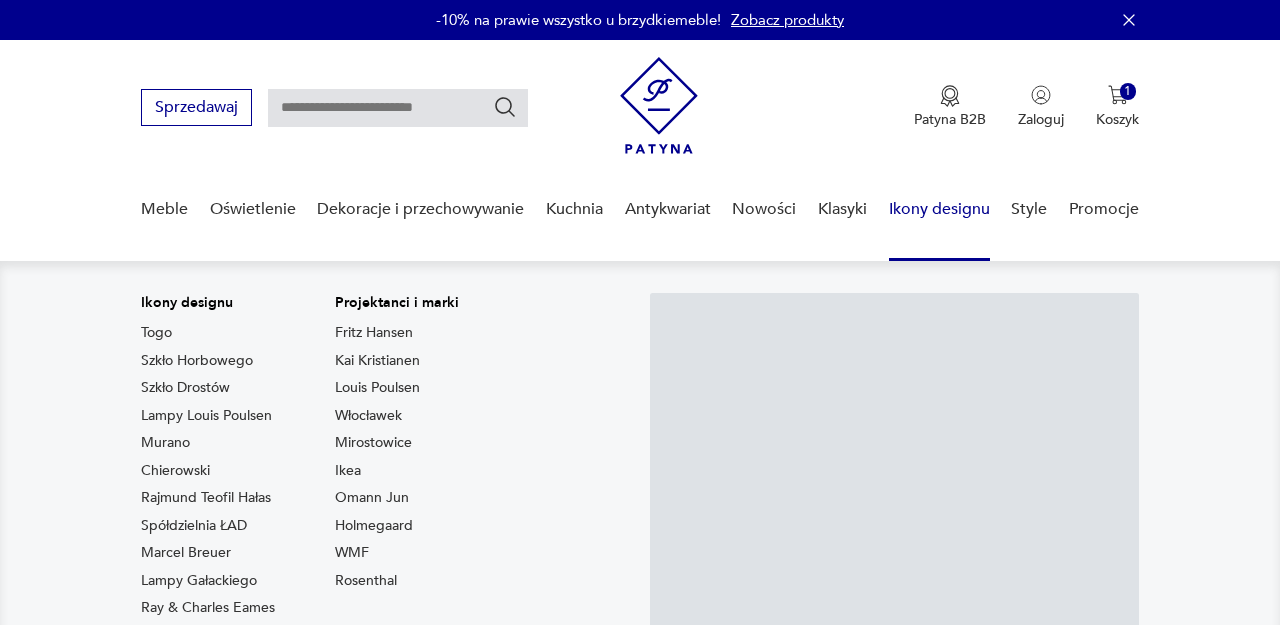 scroll, scrollTop: 0, scrollLeft: 0, axis: both 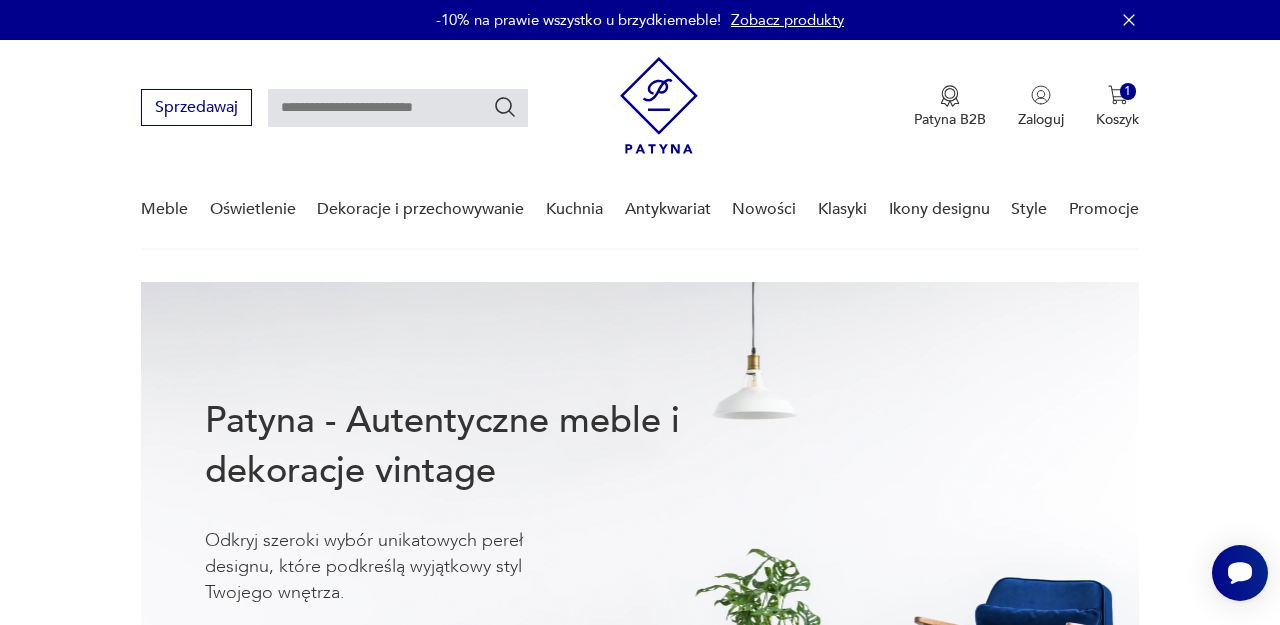 click at bounding box center [1129, 20] 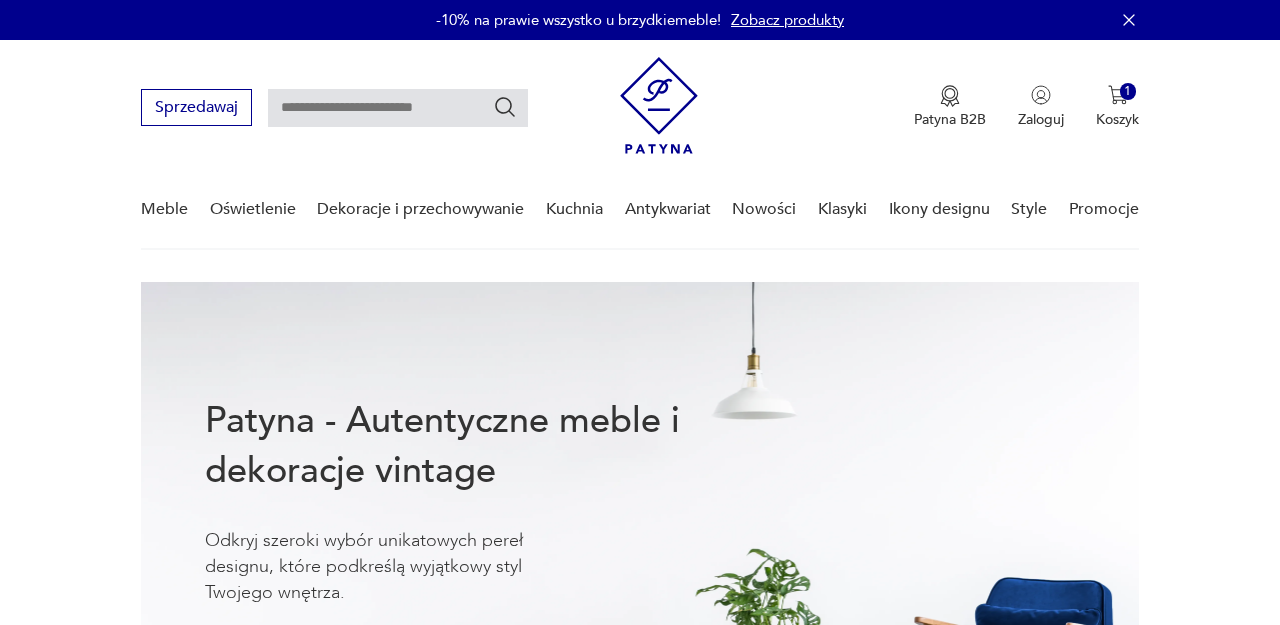 scroll, scrollTop: 0, scrollLeft: 0, axis: both 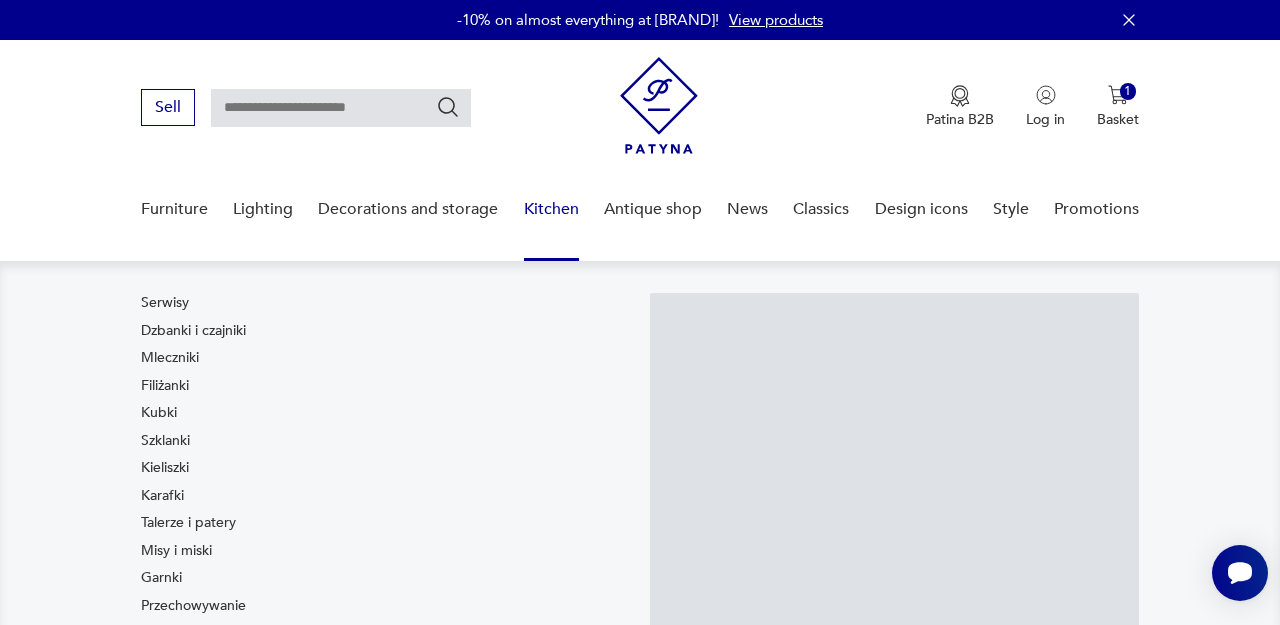 click on "Kitchen" at bounding box center [551, 209] 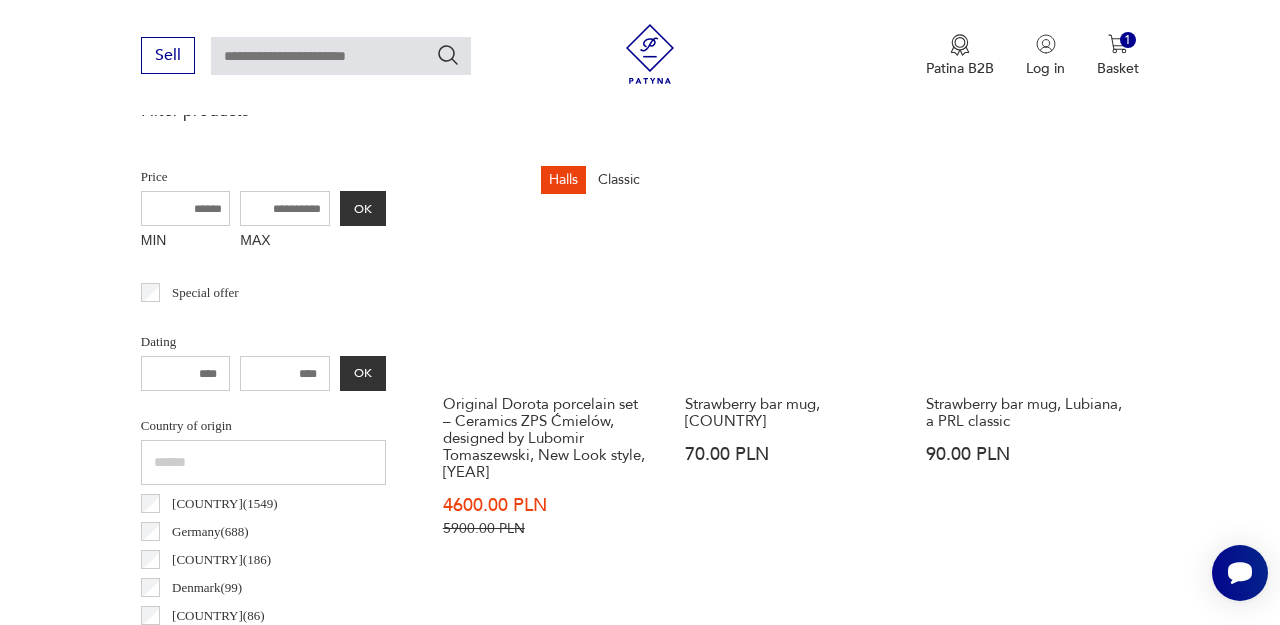 scroll, scrollTop: 1289, scrollLeft: 0, axis: vertical 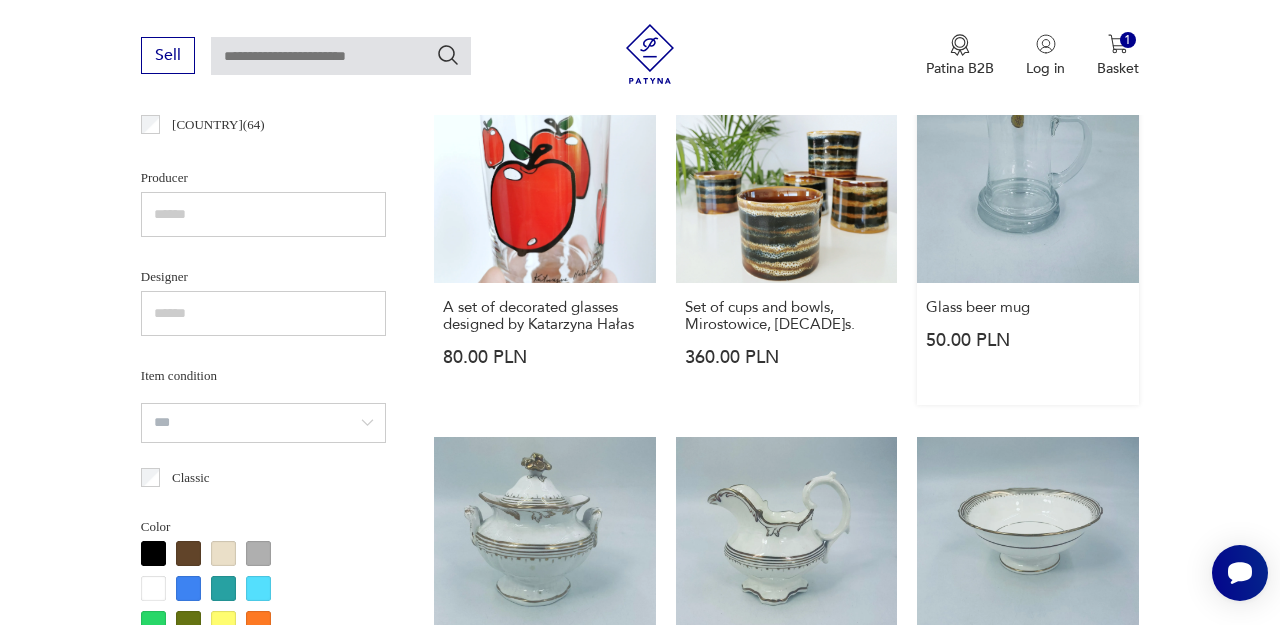 click on "Glass beer mug [PRICE]" at bounding box center [1028, 233] 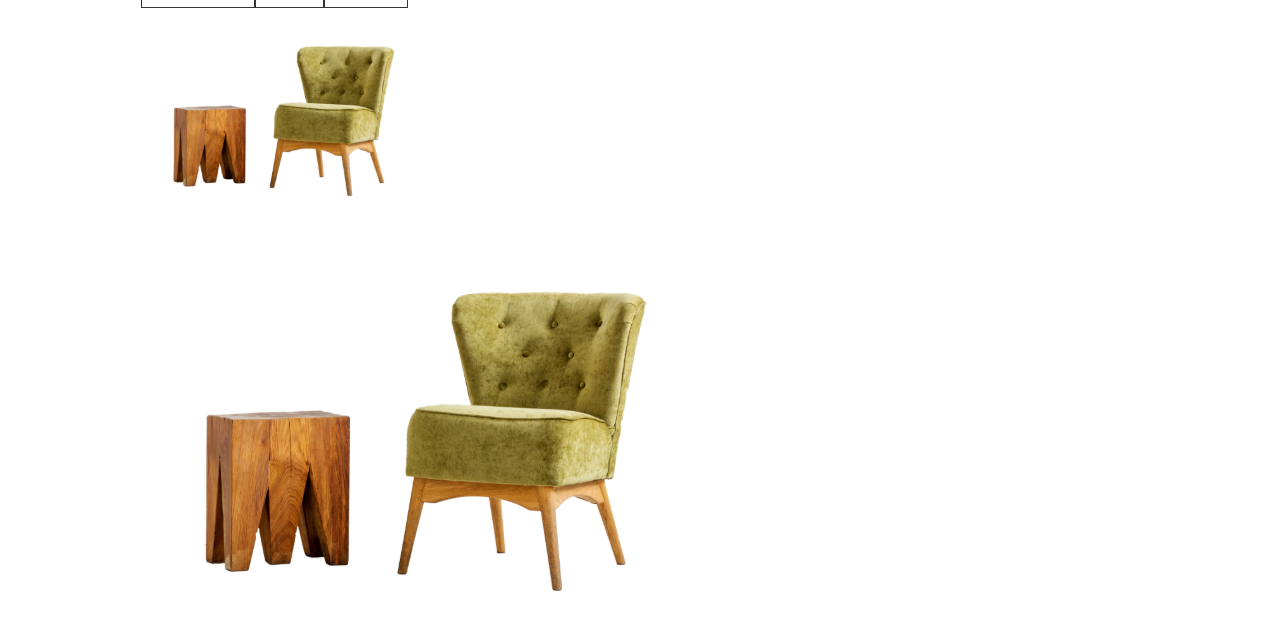 scroll, scrollTop: 0, scrollLeft: 0, axis: both 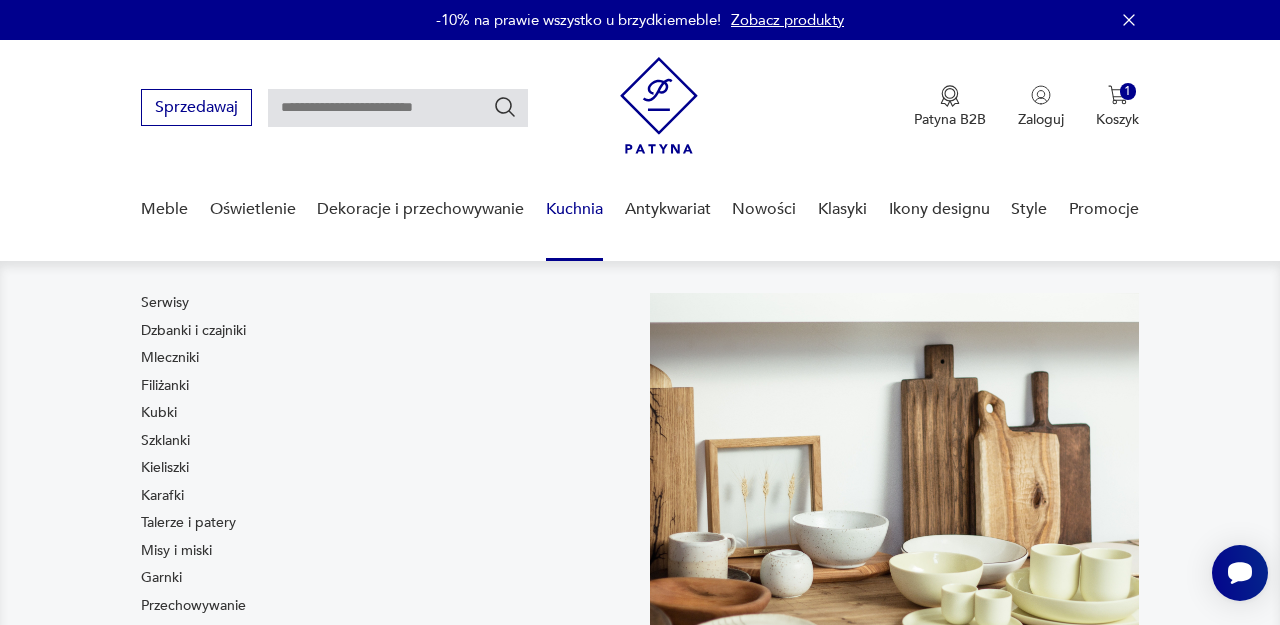 click on "Kuchnia" at bounding box center [574, 209] 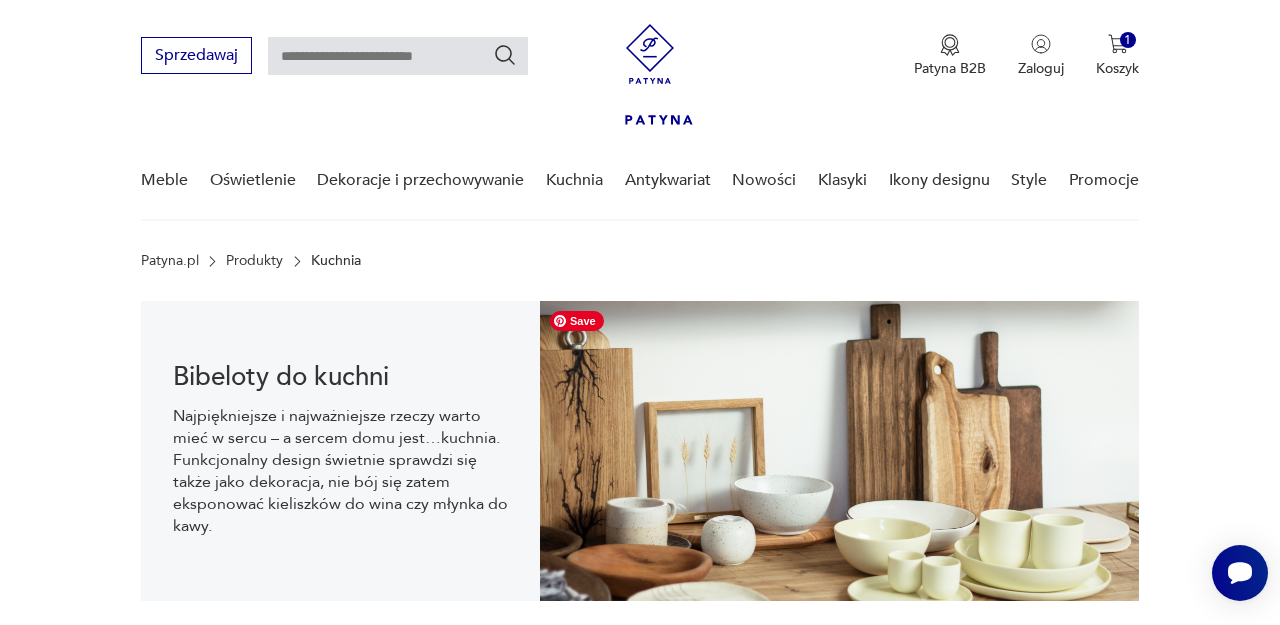 scroll, scrollTop: 842, scrollLeft: 0, axis: vertical 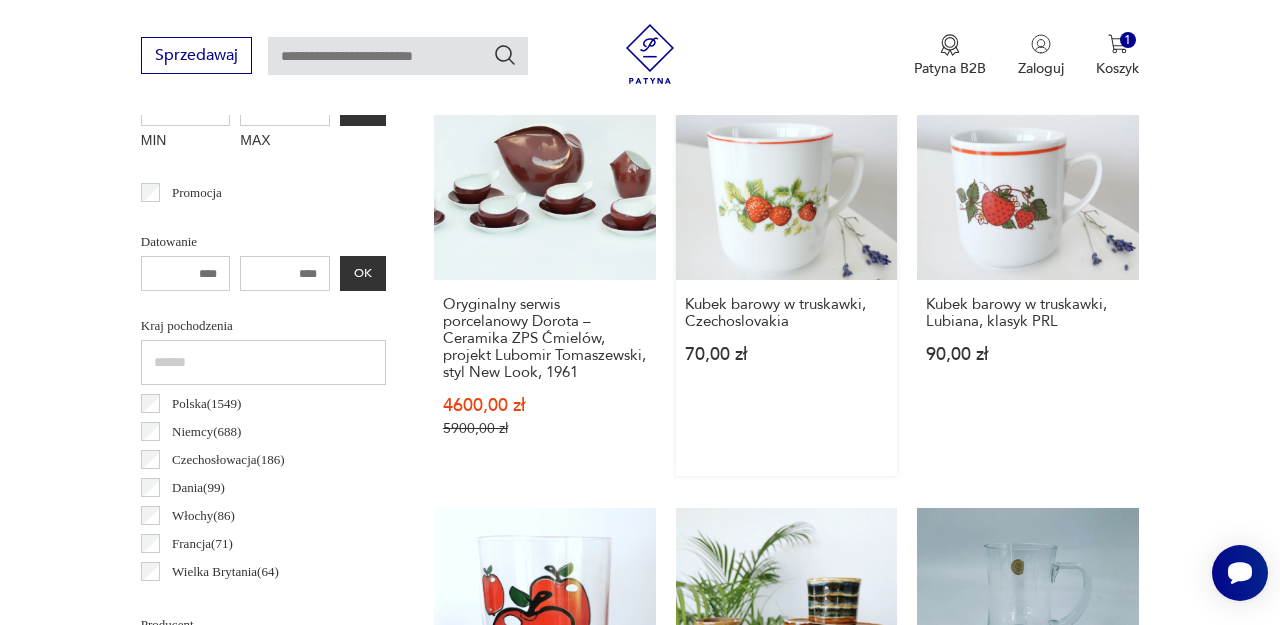click on "Kubek barowy w truskawki, Czechoslovakia 70,00 zł" at bounding box center [787, 267] 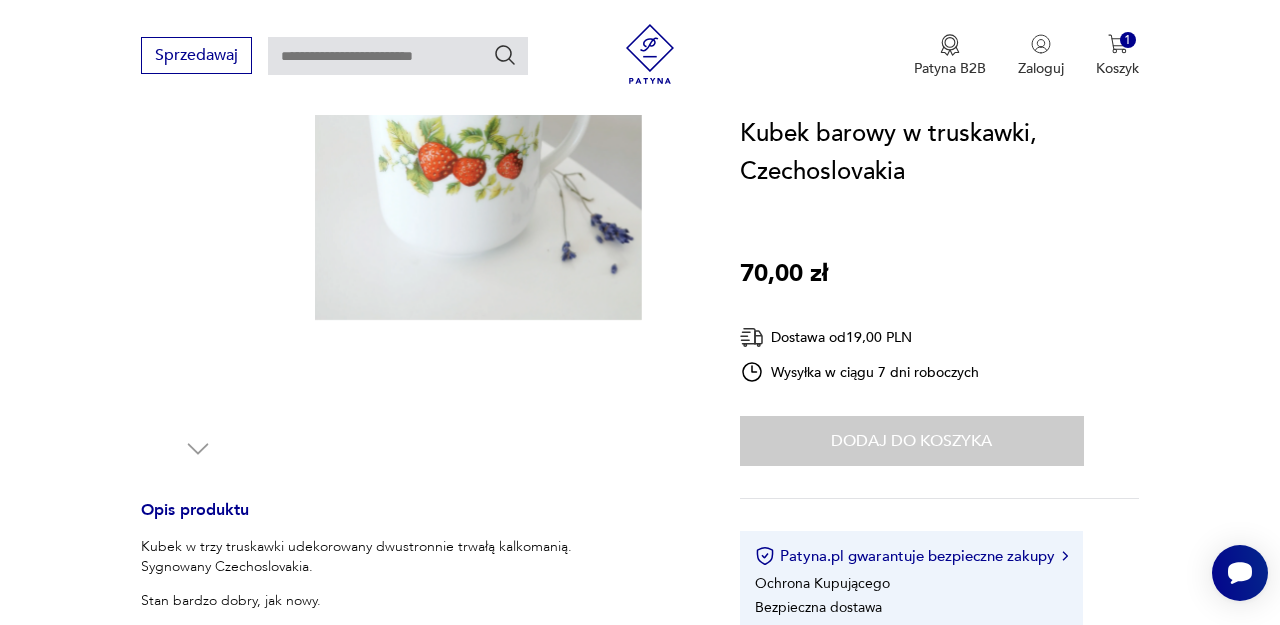 scroll, scrollTop: 442, scrollLeft: 0, axis: vertical 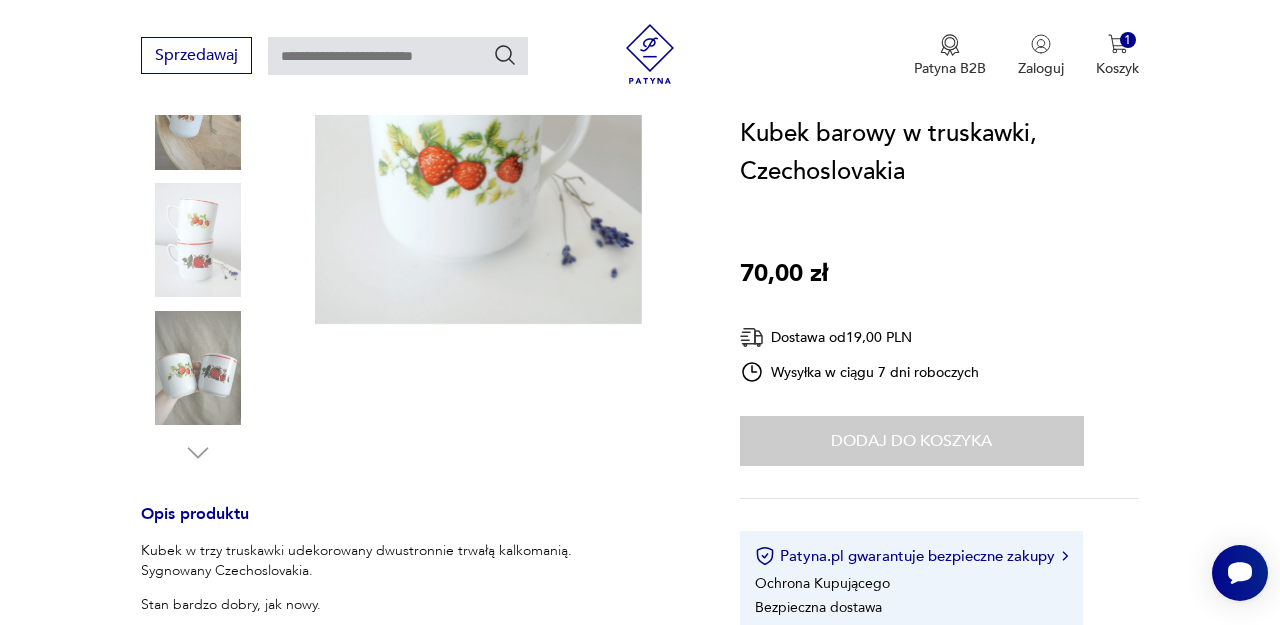 click on "Kubek barowy w truskawki, Czechoslovakia 70,00 zł Dostawa od  19,00 PLN Wysyłka w ciągu 7 dni roboczych 0 Dodaj do koszyka Patyna.pl gwarantuje bezpieczne zakupy Ochrona Kupującego Bezpieczna dostawa 14 dni na zwrot Opis produktu Kubek w trzy truskawki udekorowany dwustronnie trwałą kalkomanią.
Sygnowany Czechoslovakia.
Stan bardzo dobry, jak nowy.
Wymiary:
9 x 8 cm średnicy
Pojemność: 0,3 l Rozwiń więcej Szczegóły produktu Miasto sprzedawcy :   [CITY] Liczba sztuk:   1 Tagi:   PRL ,  lata 70. ,  Cepelia ,  lata 80. ,  Prezent dla kolekcjonera O sprzedawcy Stoliczku nakryj się Zweryfikowany sprzedawca [CITY] Od roku z Patyną Dostawa i zwroty Dostępne formy dostawy: Kurier   21,00 PLN Paczkomat InPost   19,00 PLN Zwroty: Jeśli z jakiegokolwiek powodu chcesz zwrócić zamówiony przedmiot, masz na to   14 dni od momentu otrzymania przesyłki." at bounding box center [939, 385] 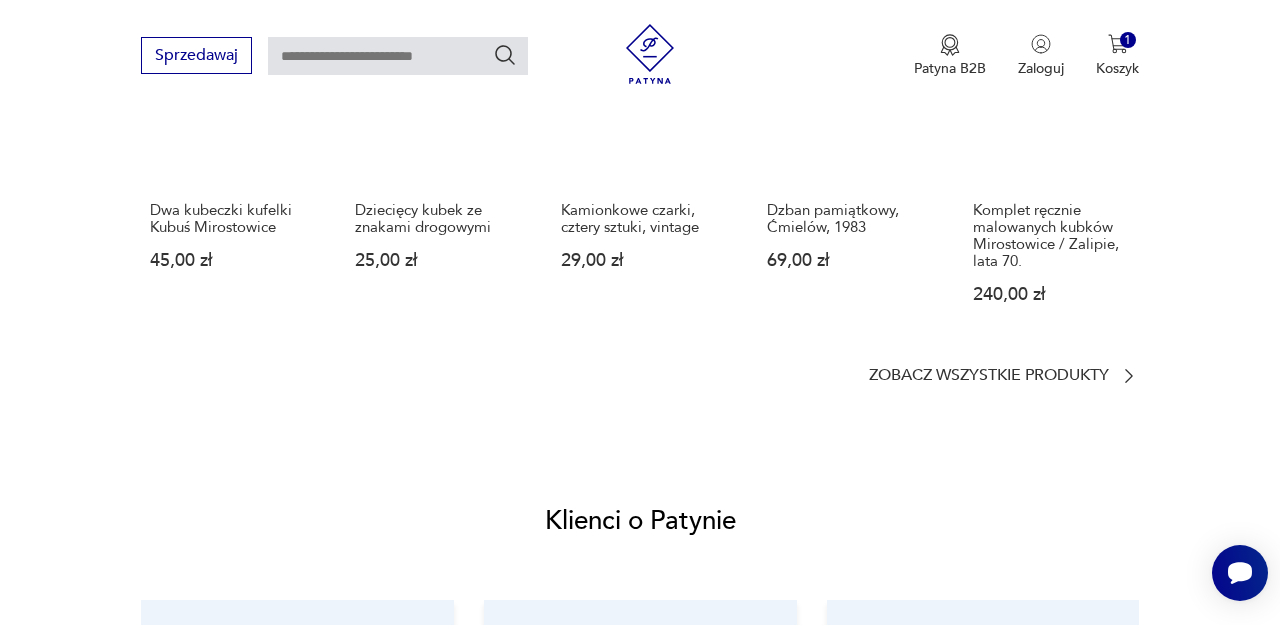 scroll, scrollTop: 1608, scrollLeft: 0, axis: vertical 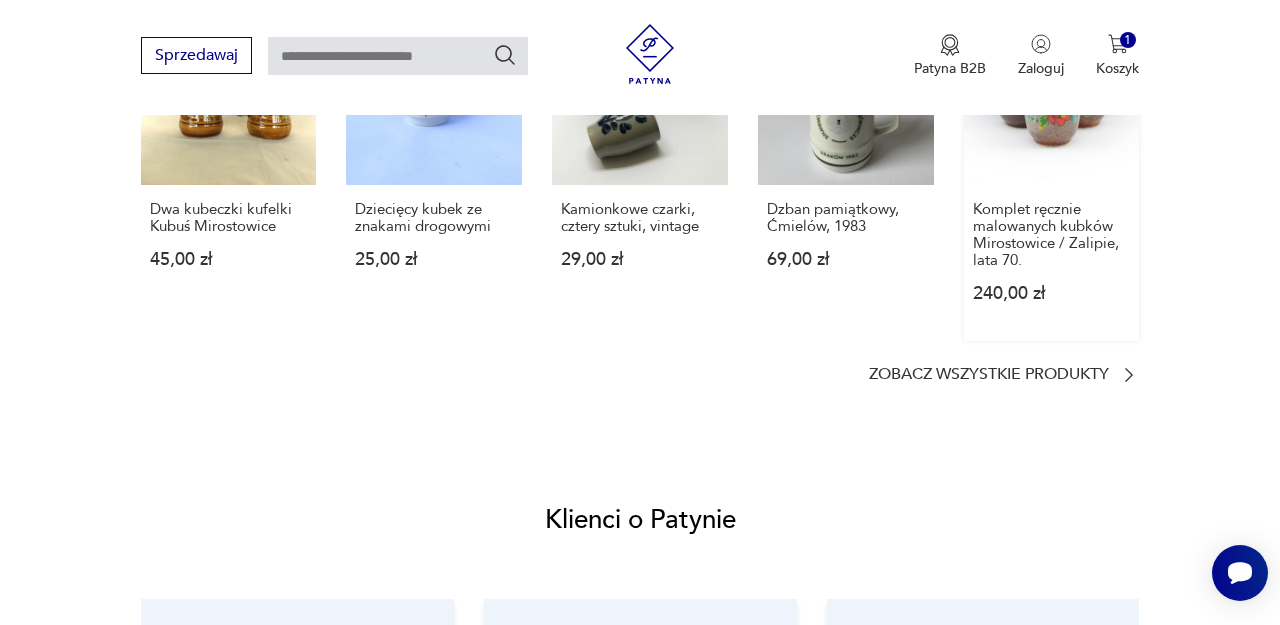 click on "Komplet ręcznie malowanych kubków Mirostowice / Zalipie, lata 70. 240,00 zł" at bounding box center [1052, 175] 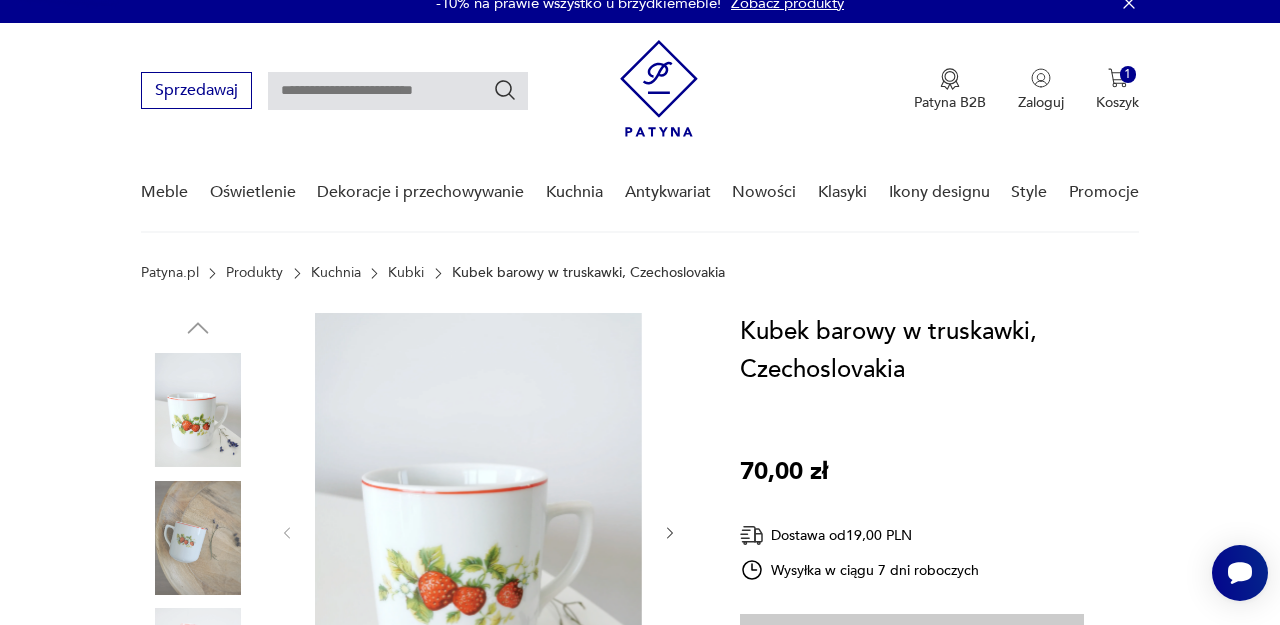 scroll, scrollTop: 1, scrollLeft: 0, axis: vertical 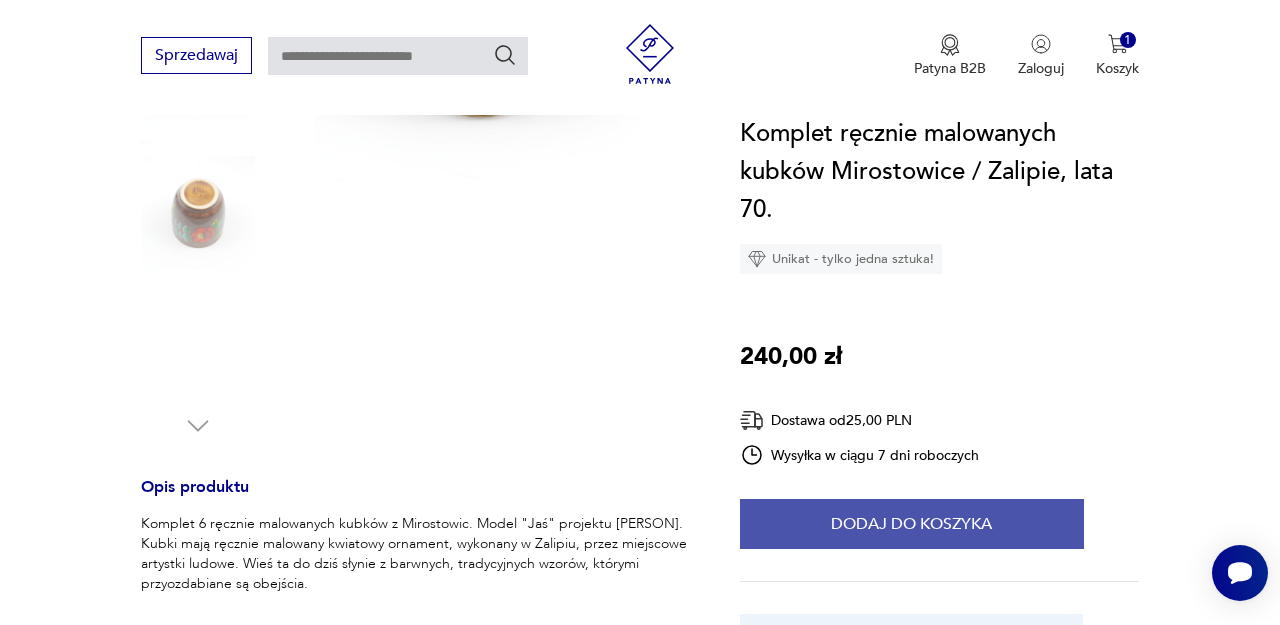 click on "Dodaj do koszyka" at bounding box center (912, 524) 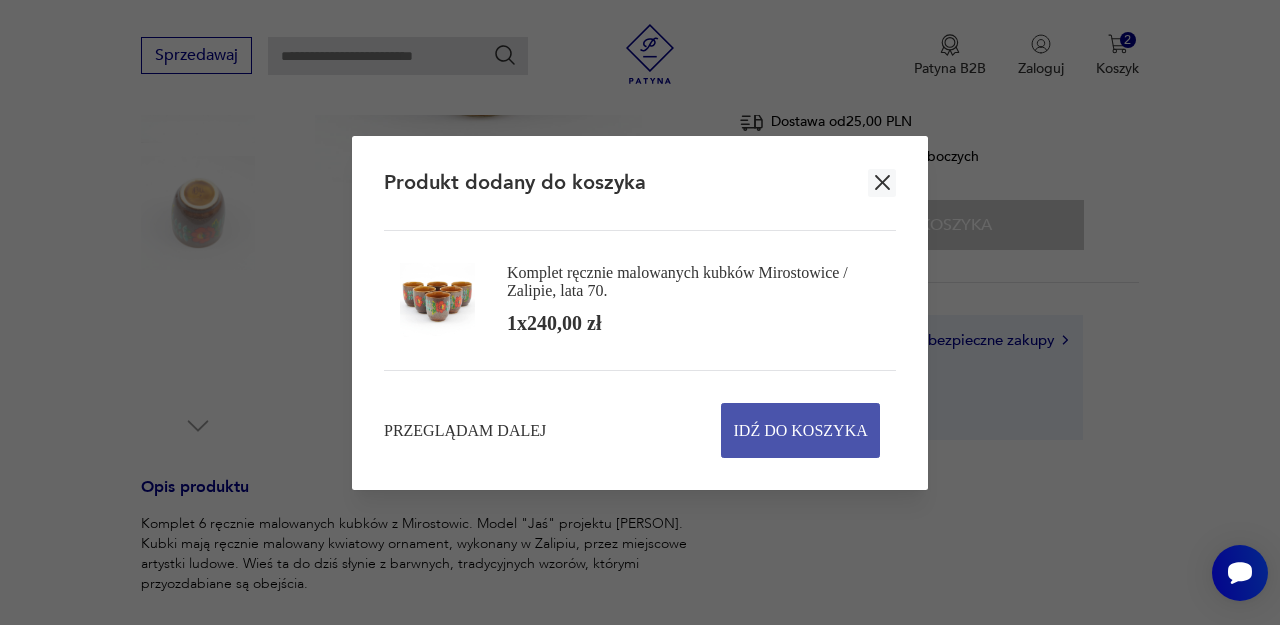 click on "Idź do koszyka" at bounding box center [801, 430] 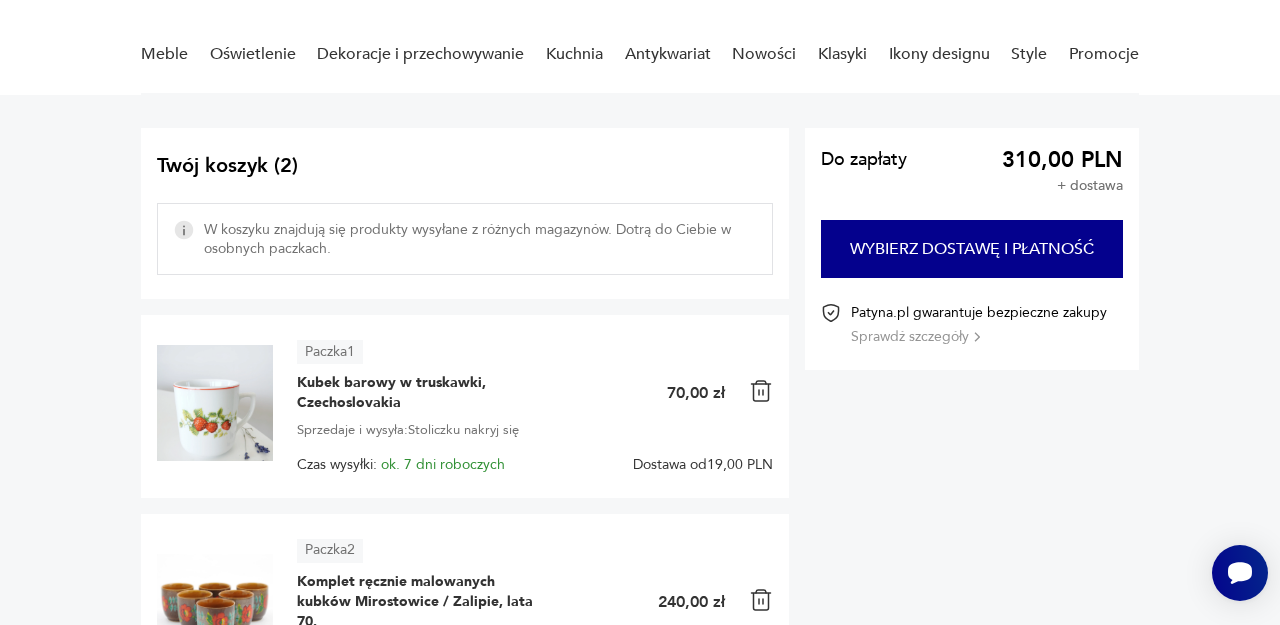 scroll, scrollTop: 142, scrollLeft: 0, axis: vertical 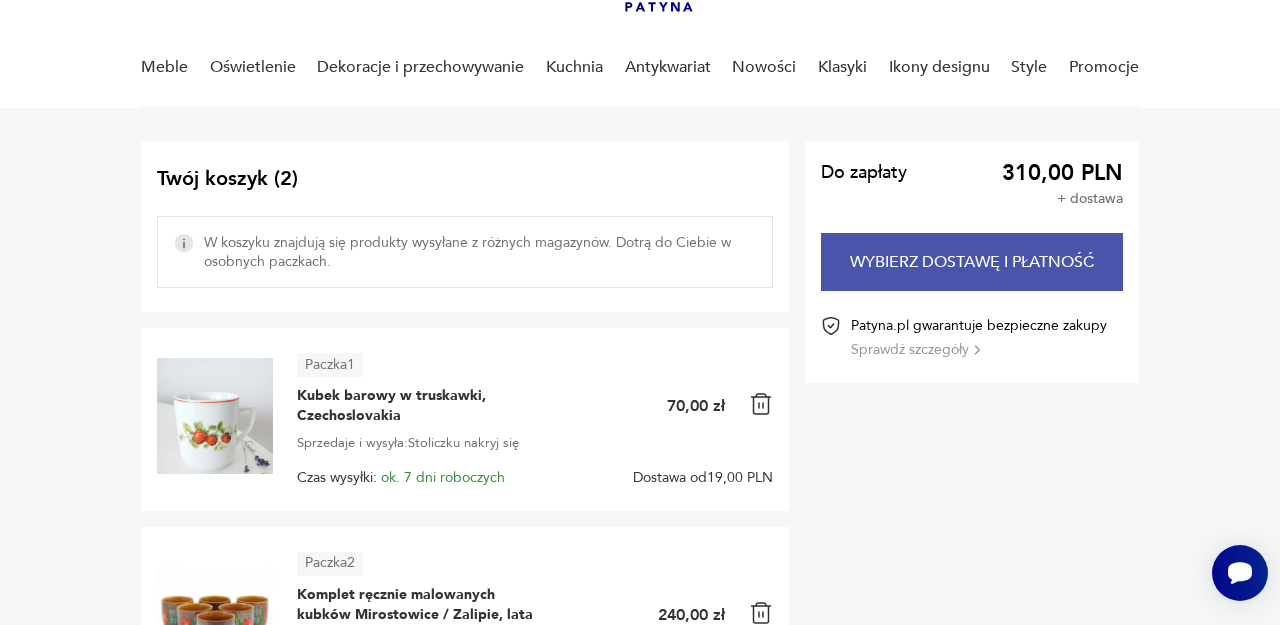 click on "Wybierz dostawę i płatność" at bounding box center (972, 262) 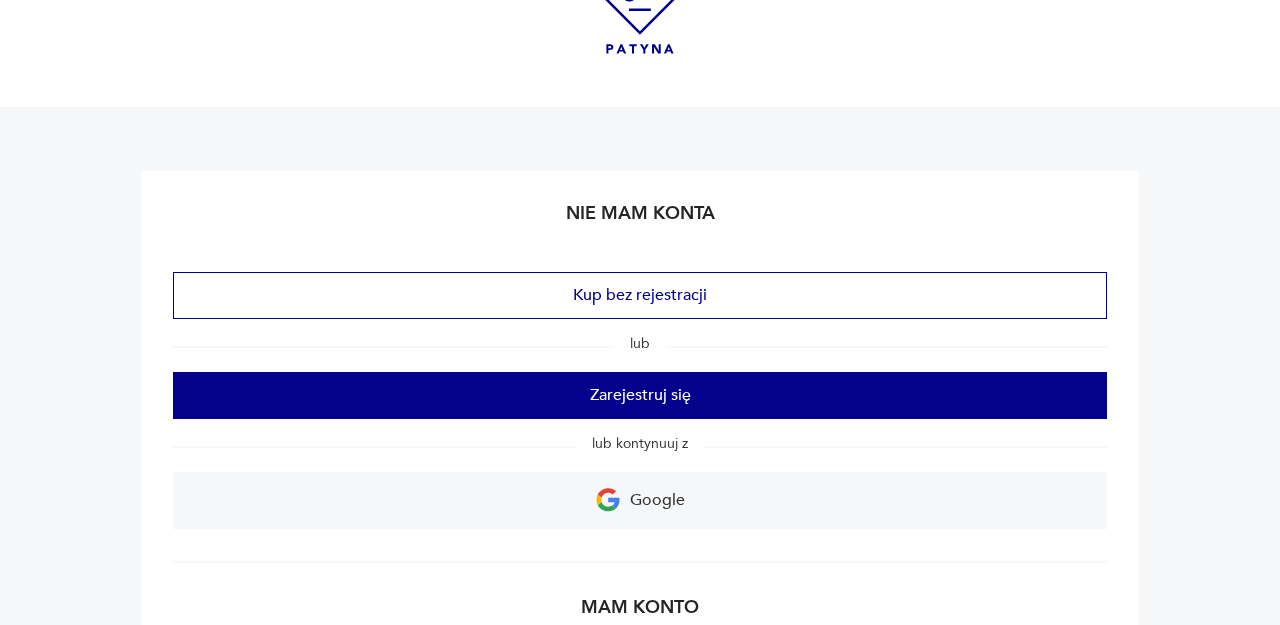scroll, scrollTop: 64, scrollLeft: 0, axis: vertical 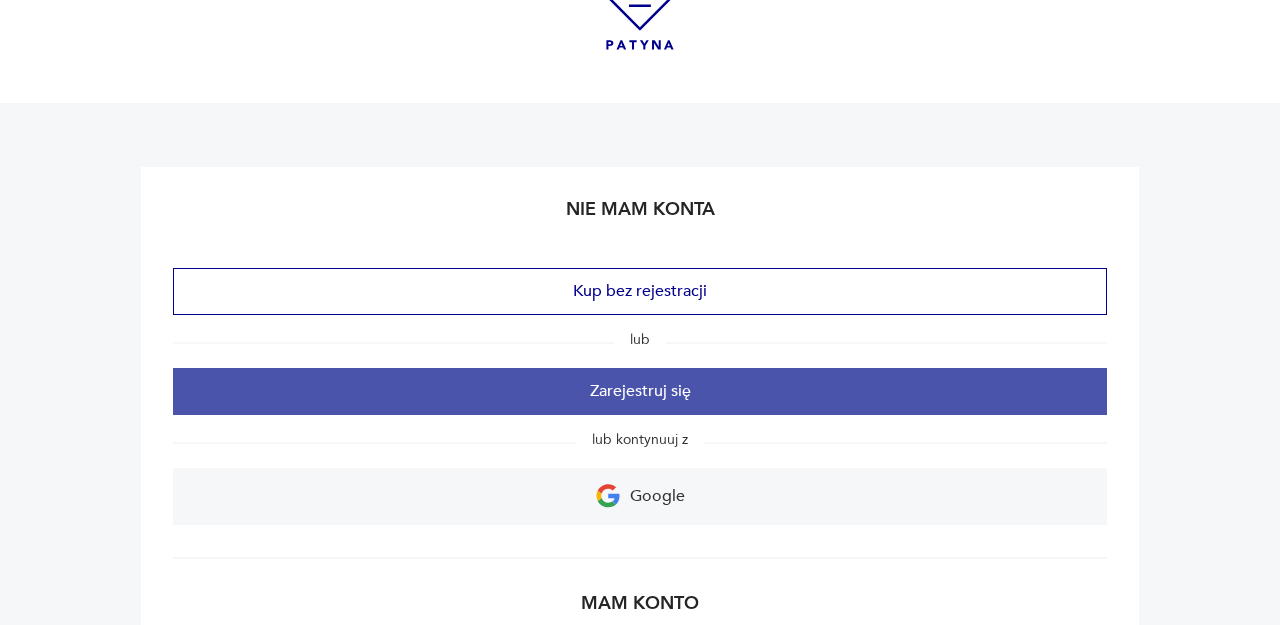 click on "Zarejestruj się" at bounding box center [640, 391] 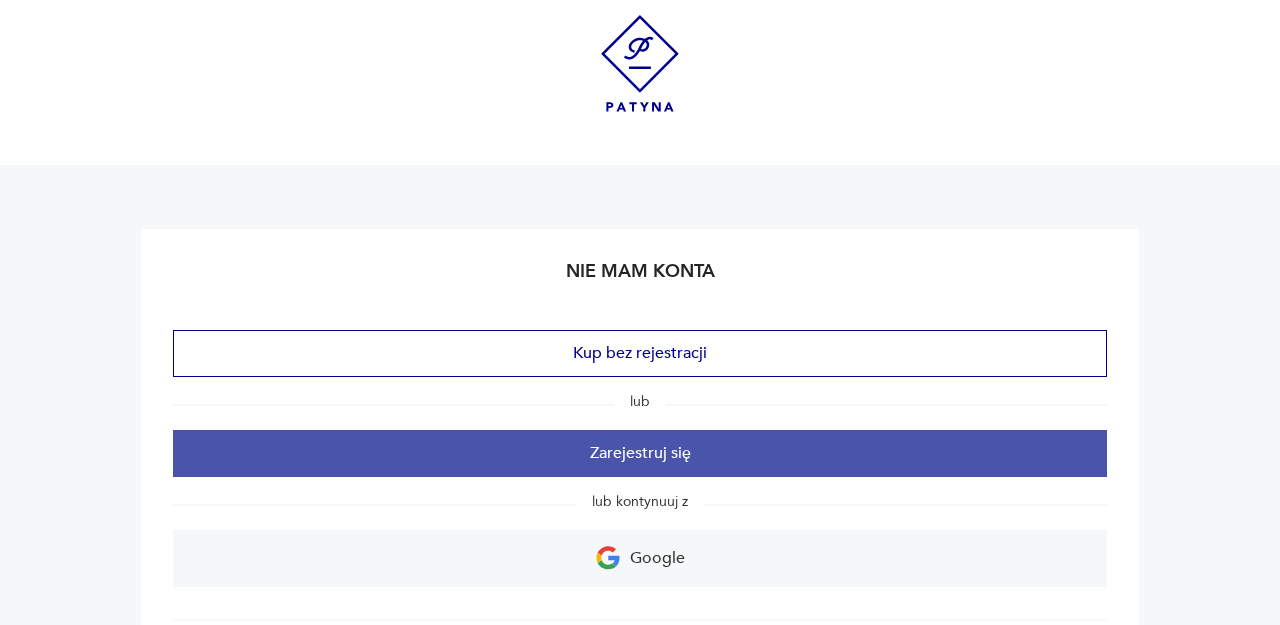 scroll, scrollTop: 0, scrollLeft: 0, axis: both 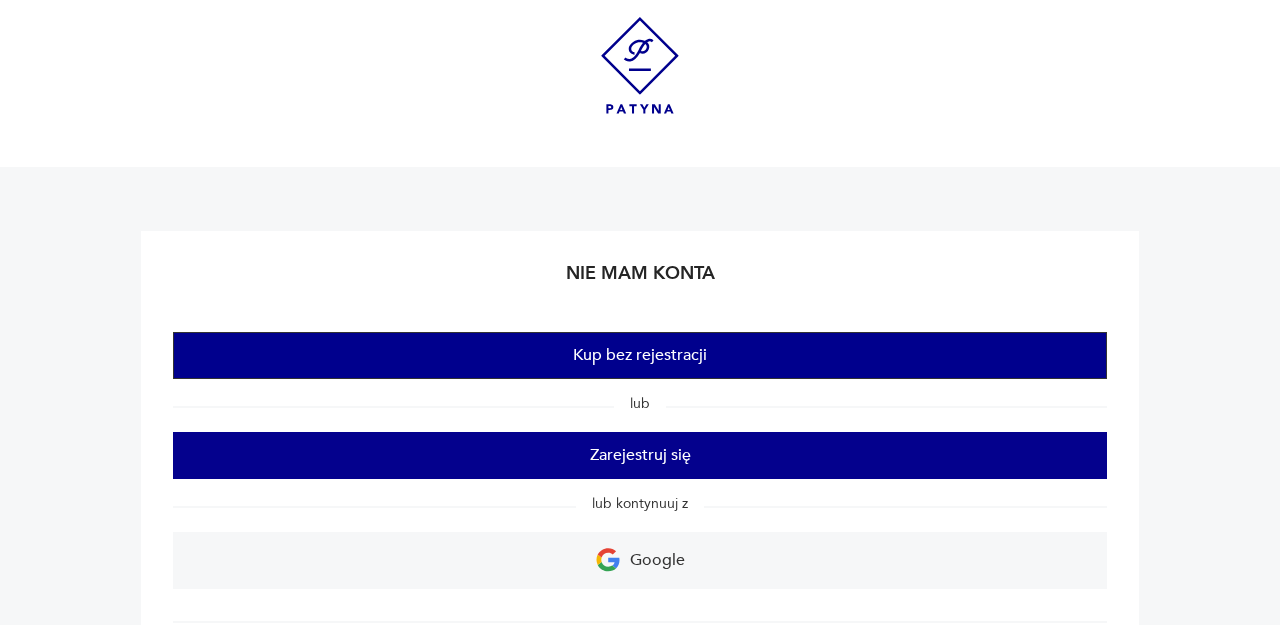 click on "Kup bez rejestracji" at bounding box center (640, 355) 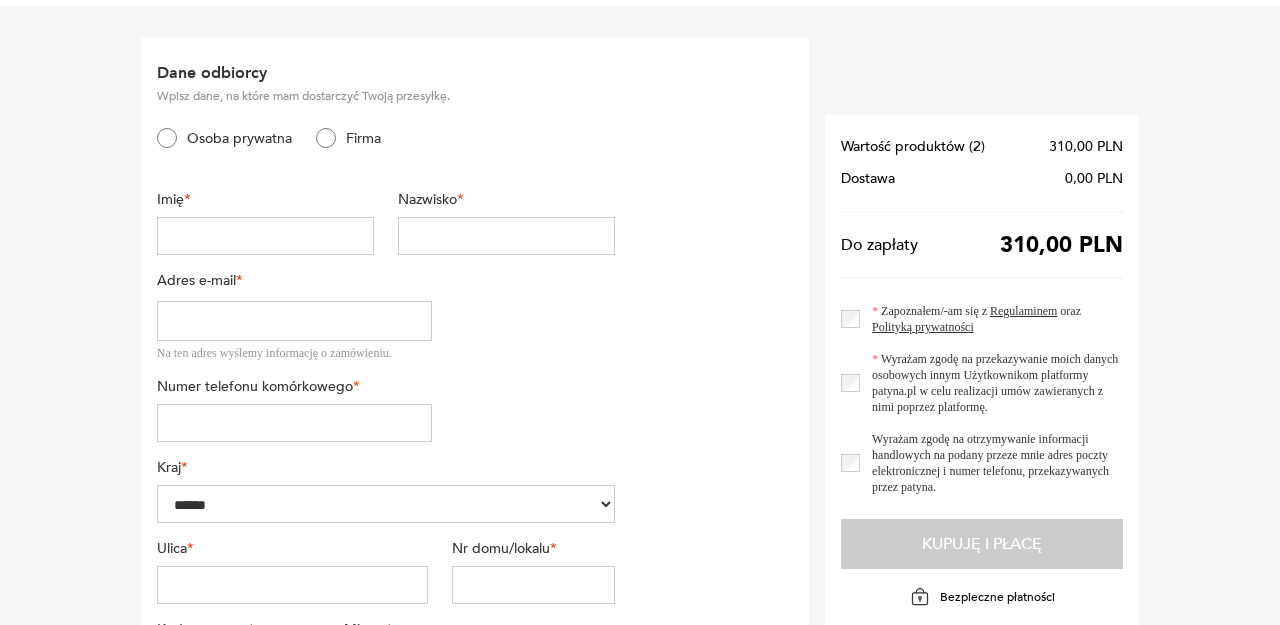 scroll, scrollTop: 0, scrollLeft: 0, axis: both 